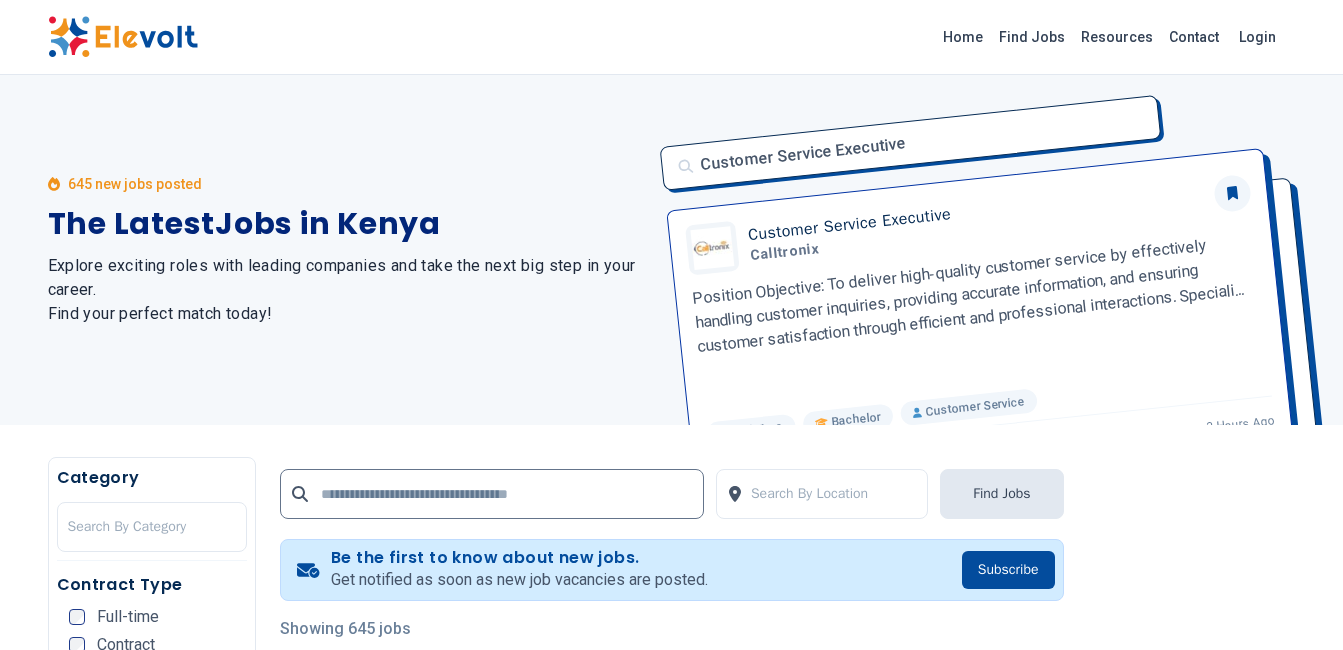 scroll, scrollTop: 0, scrollLeft: 0, axis: both 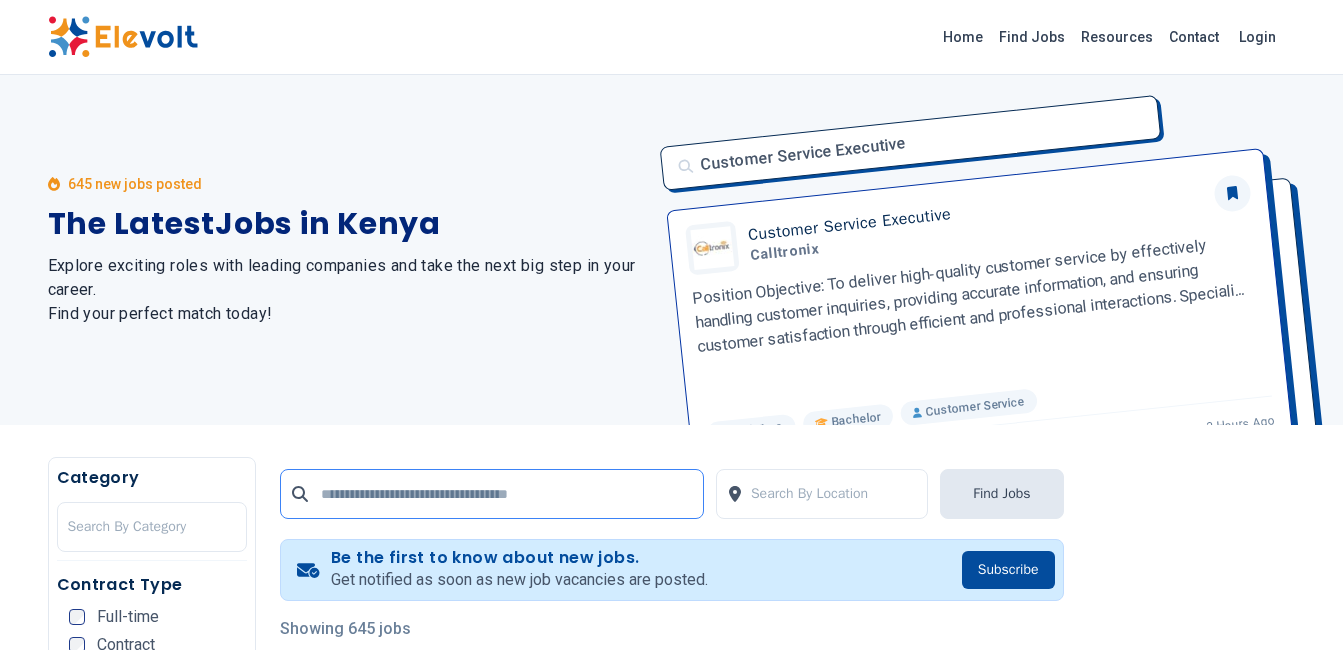 click at bounding box center [492, 494] 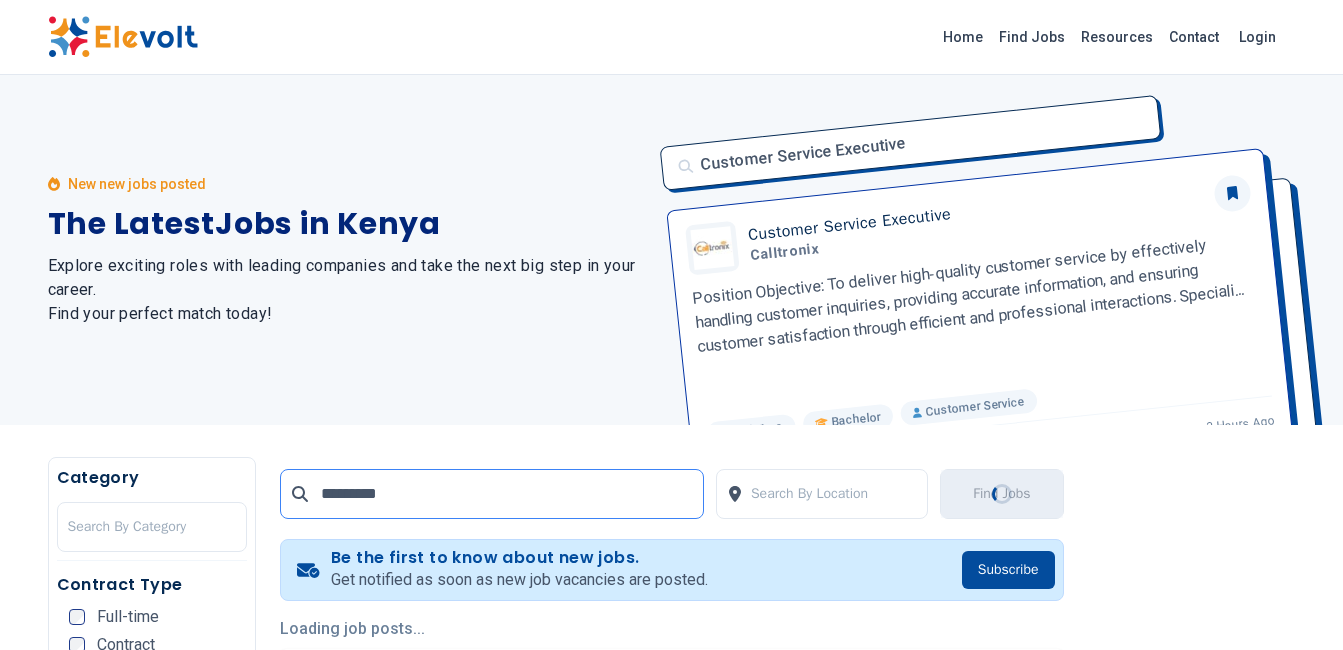 type on "*********" 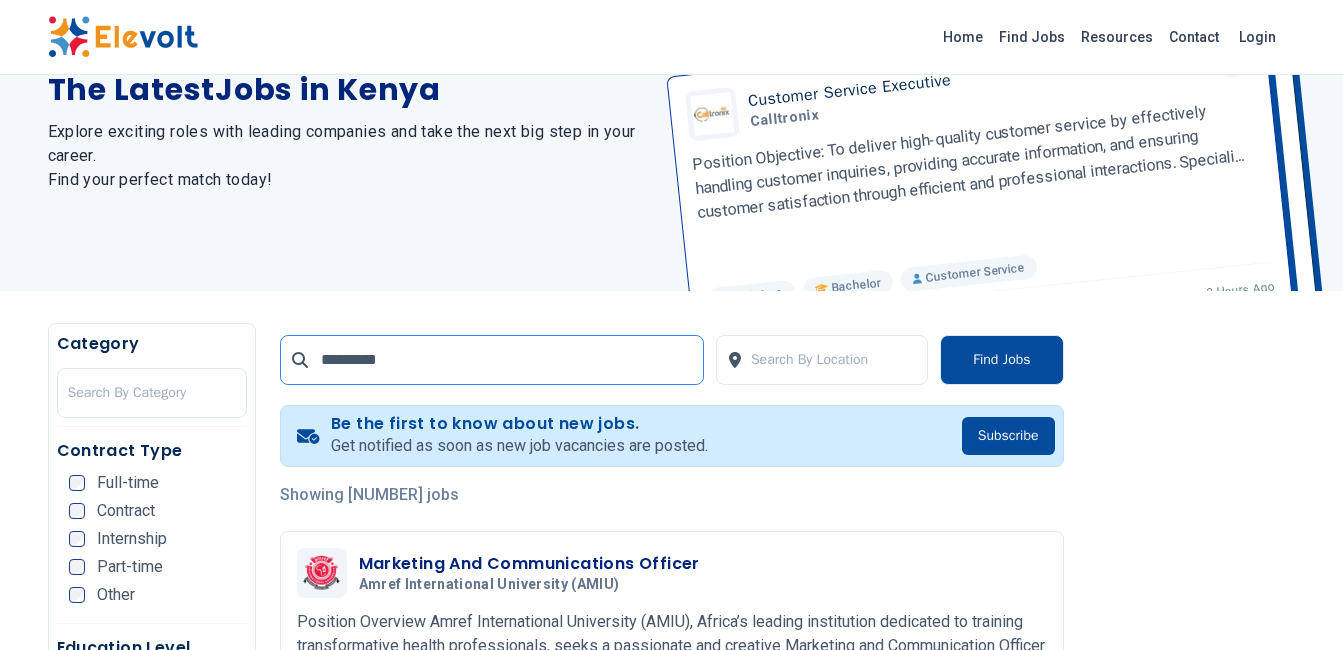 scroll, scrollTop: 164, scrollLeft: 0, axis: vertical 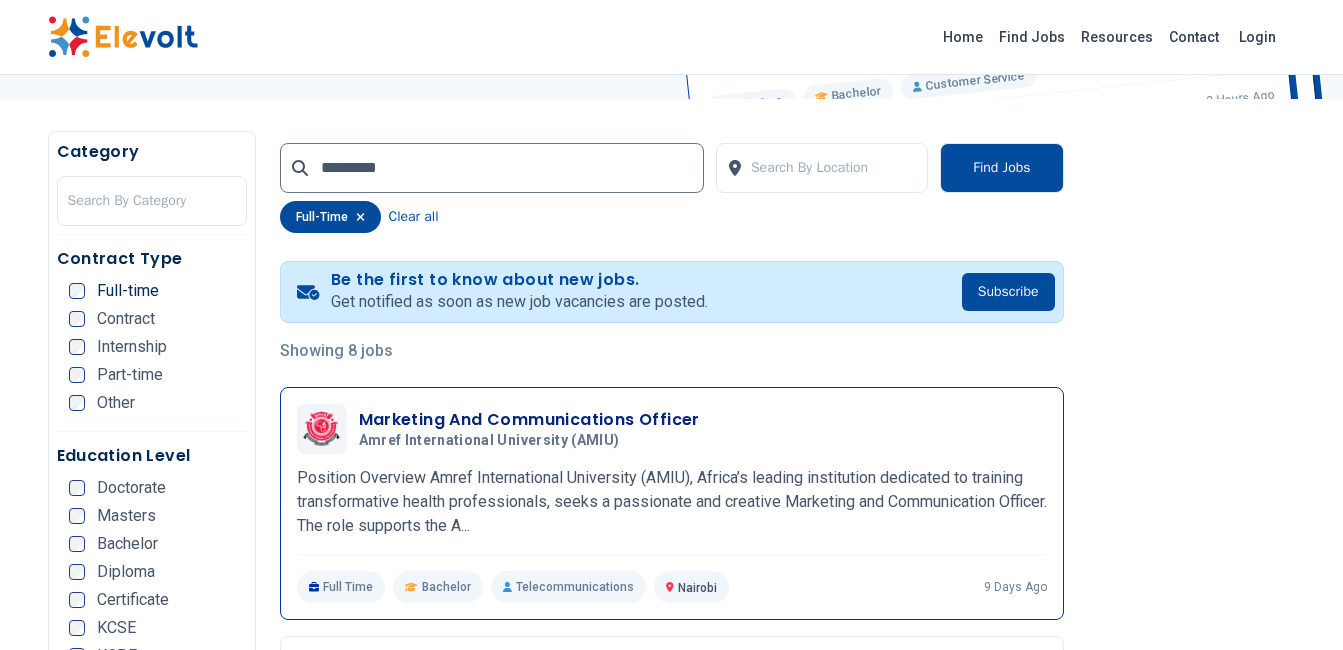 click on "Marketing And Communications Officer" at bounding box center (529, 420) 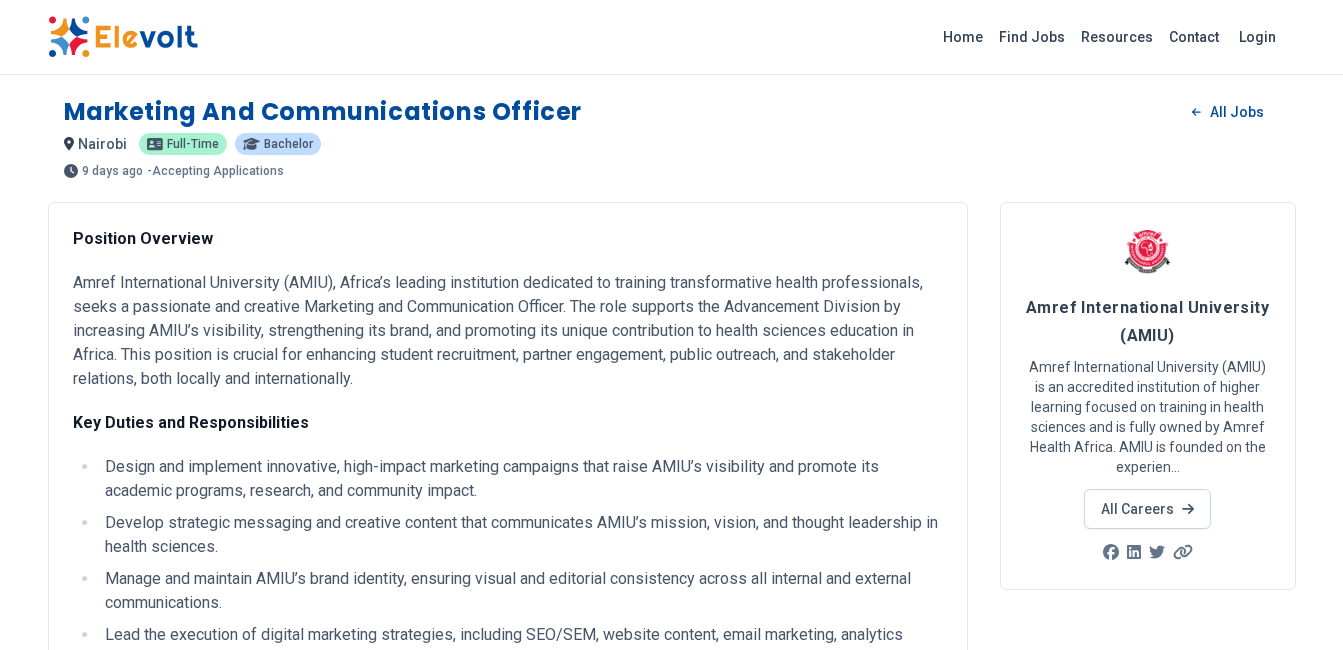 scroll, scrollTop: 0, scrollLeft: 0, axis: both 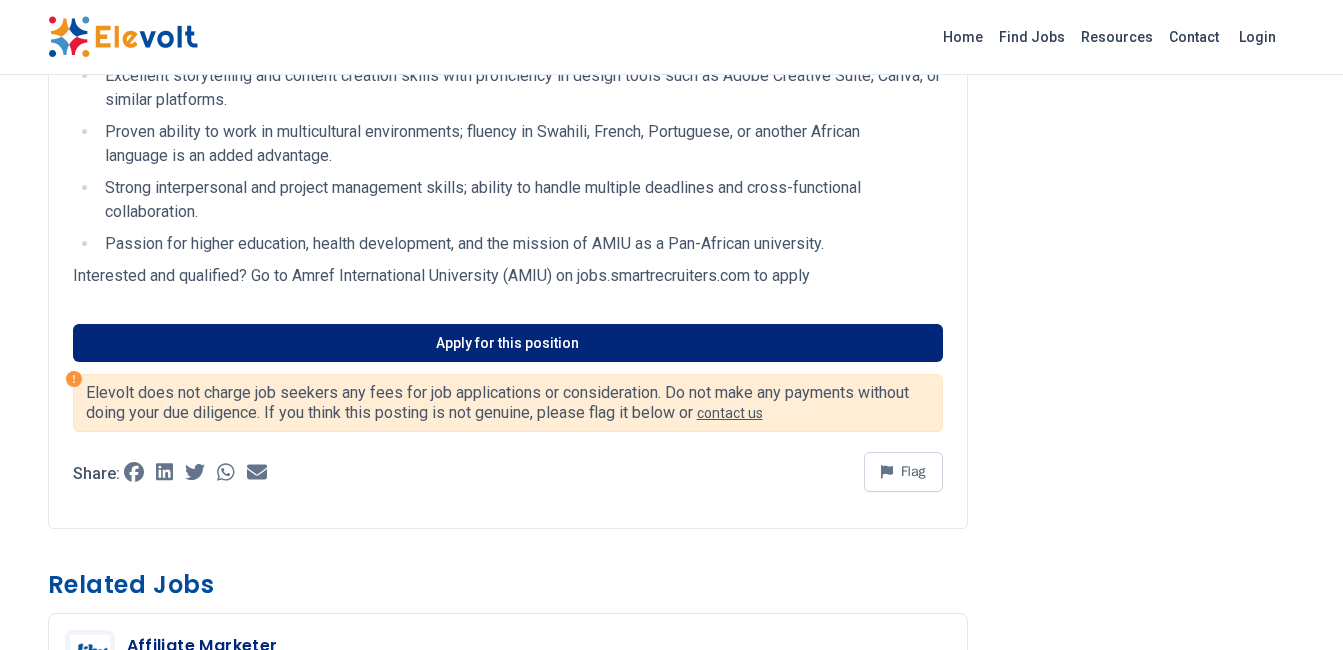 click on "Apply for this position" at bounding box center [508, 343] 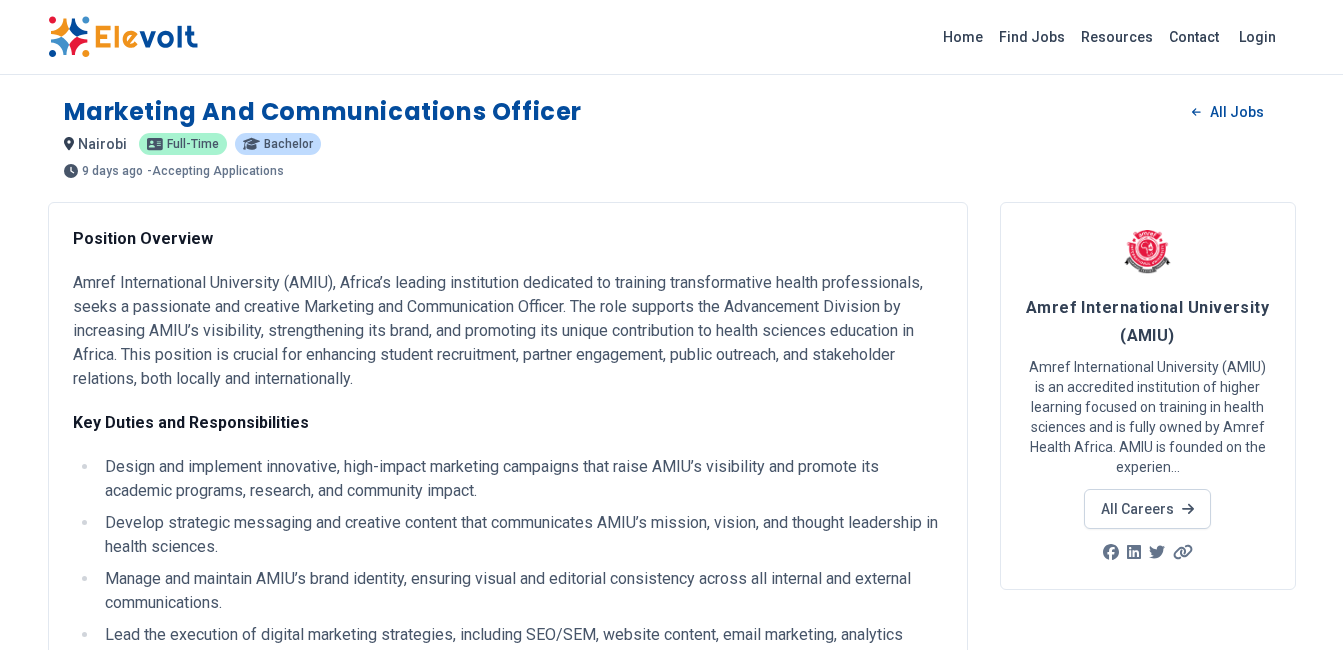 scroll, scrollTop: 132, scrollLeft: 0, axis: vertical 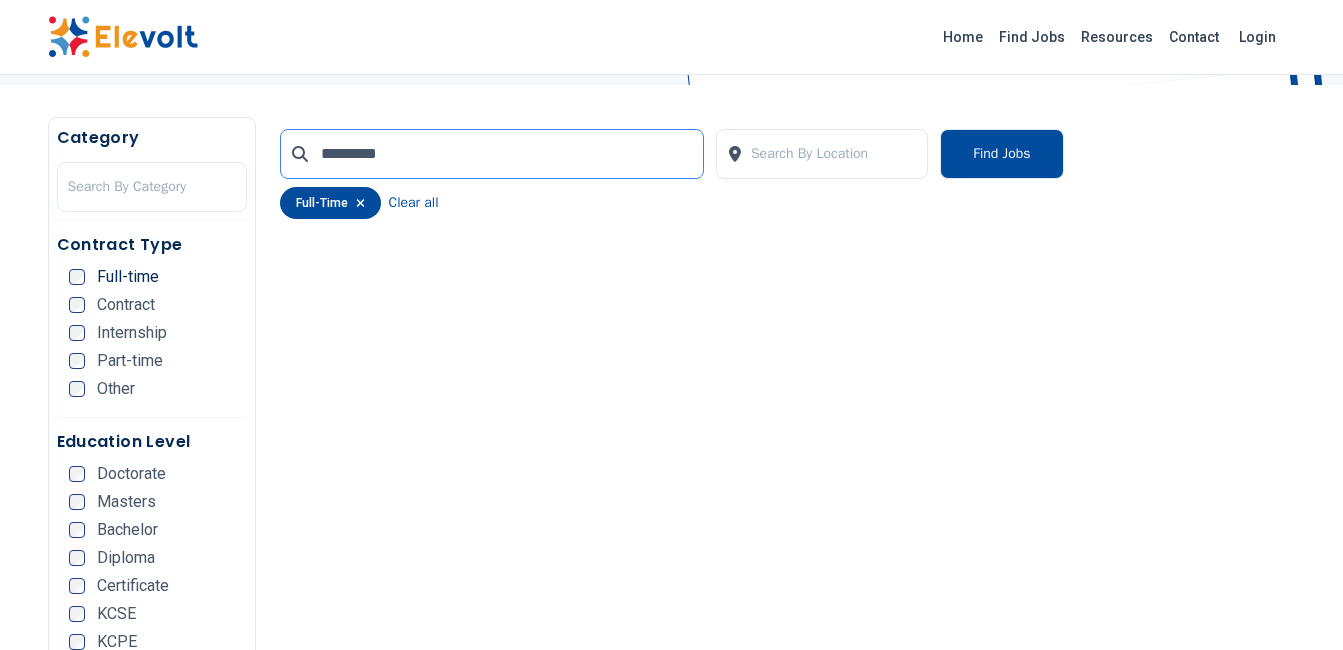 click on "*********" at bounding box center (492, 154) 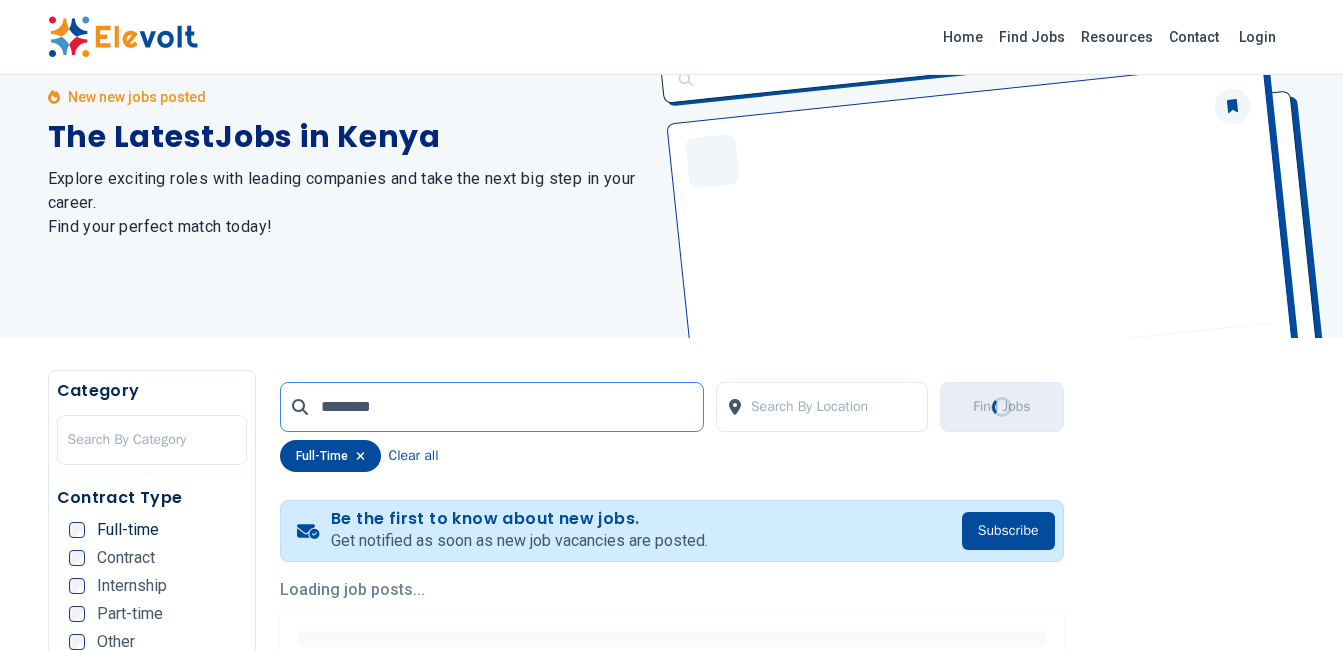 scroll, scrollTop: 0, scrollLeft: 0, axis: both 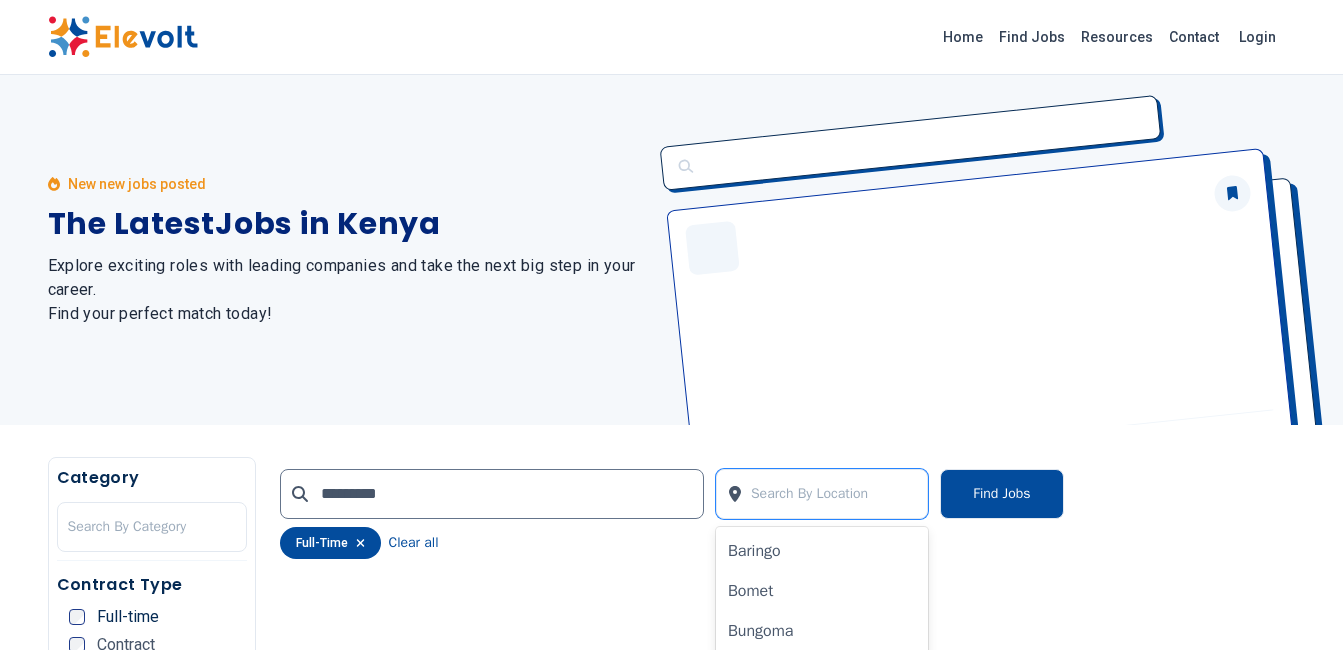 type on "*" 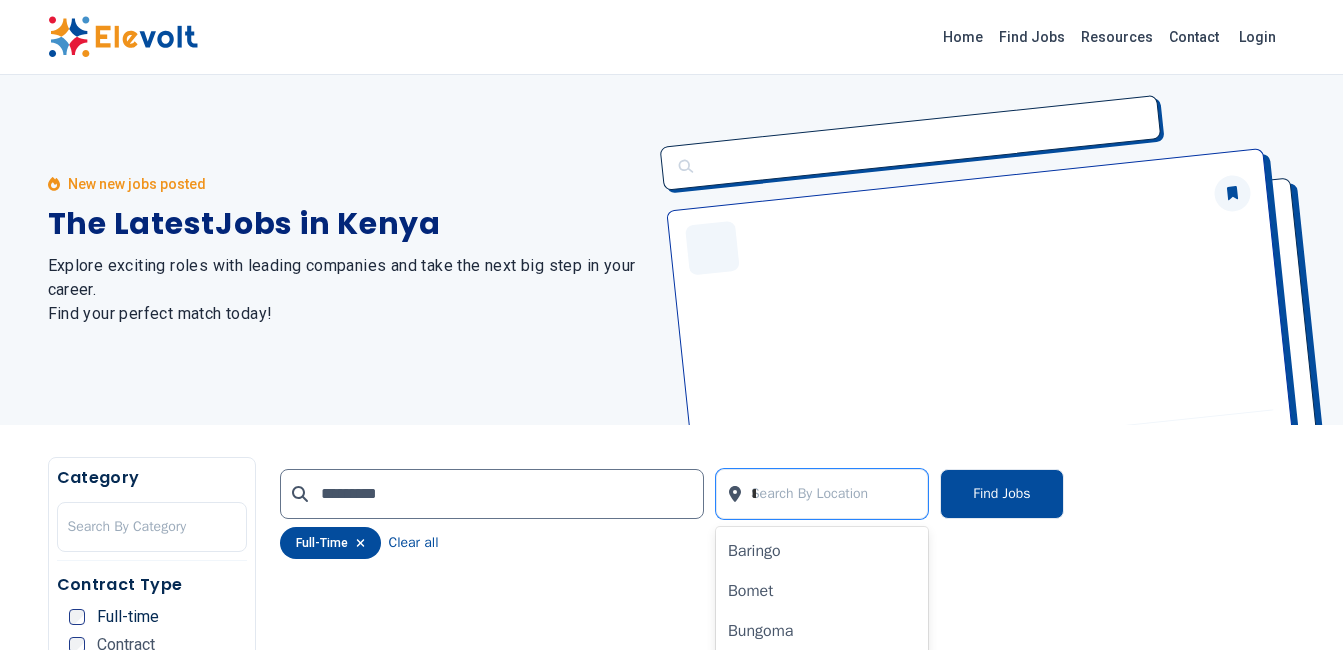 scroll, scrollTop: 185, scrollLeft: 0, axis: vertical 